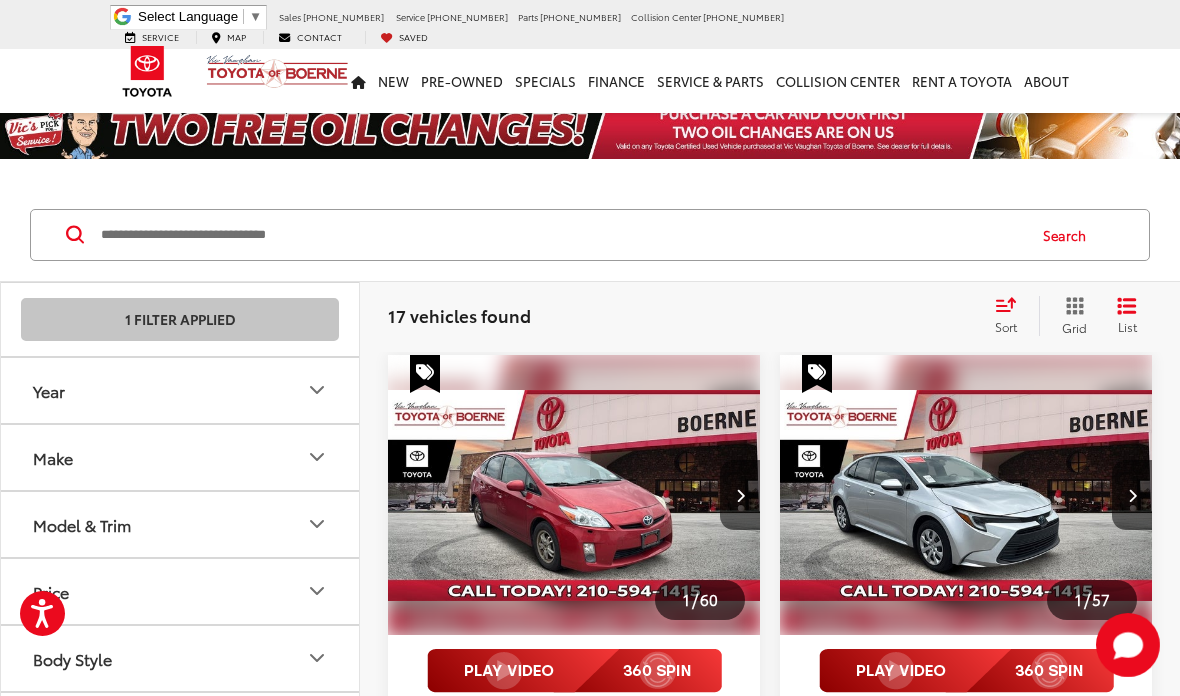 scroll, scrollTop: 91, scrollLeft: 0, axis: vertical 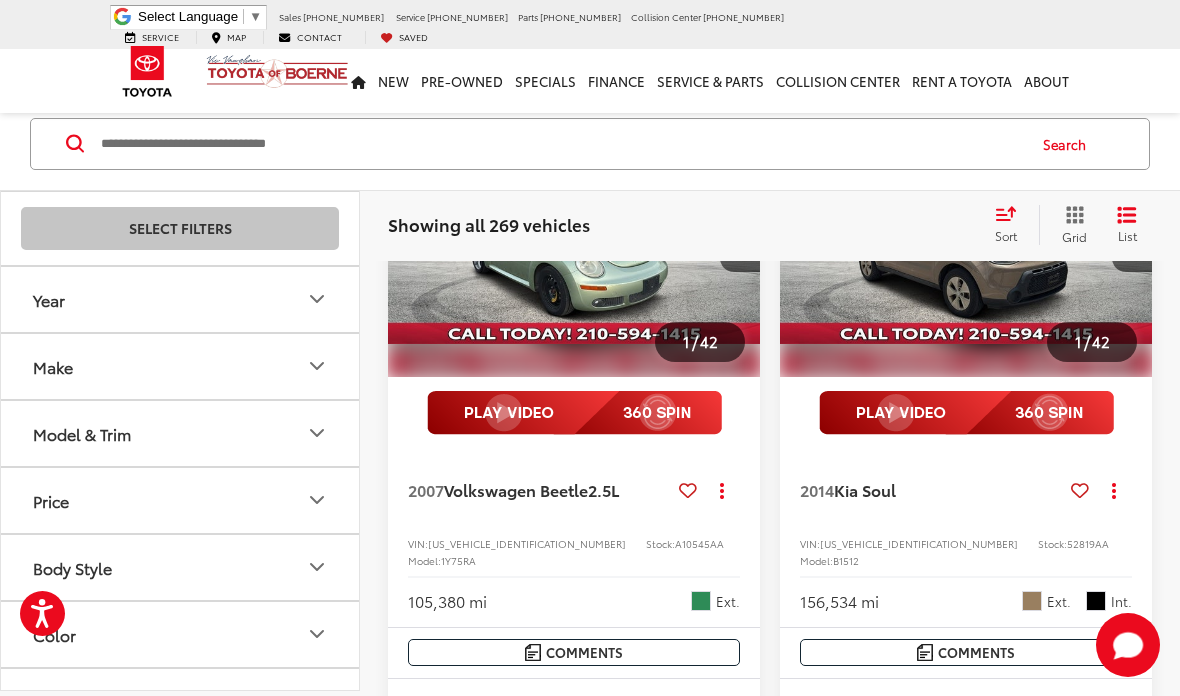 click at bounding box center [966, 237] 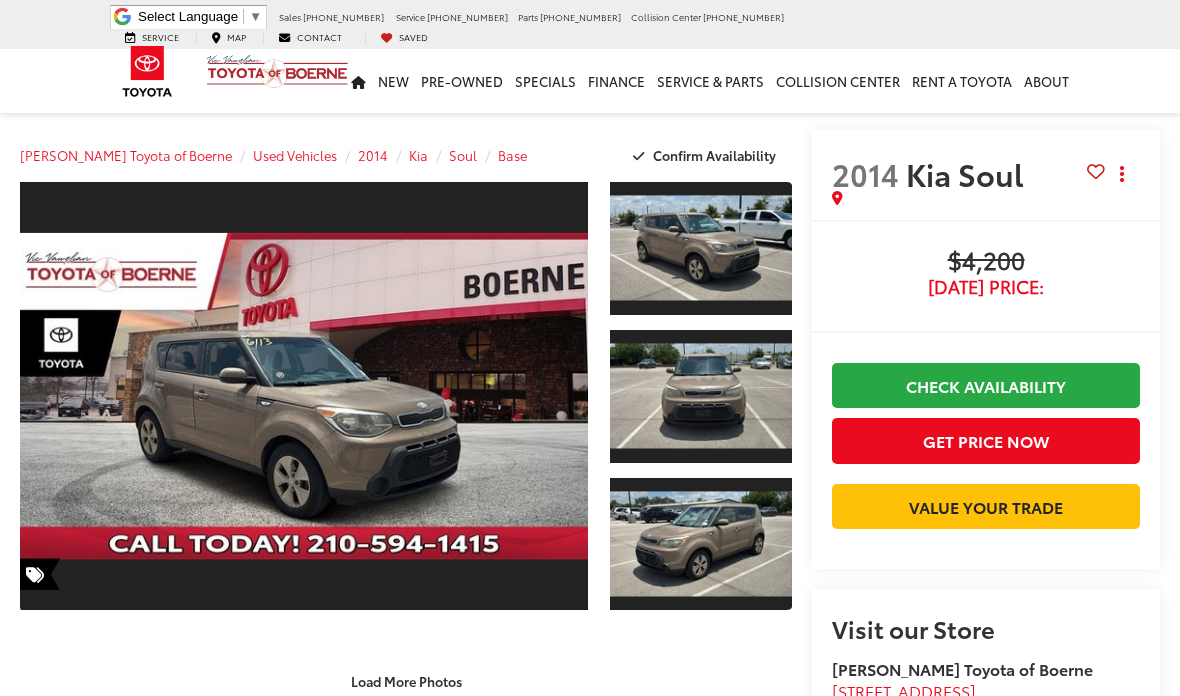 scroll, scrollTop: 1063, scrollLeft: 0, axis: vertical 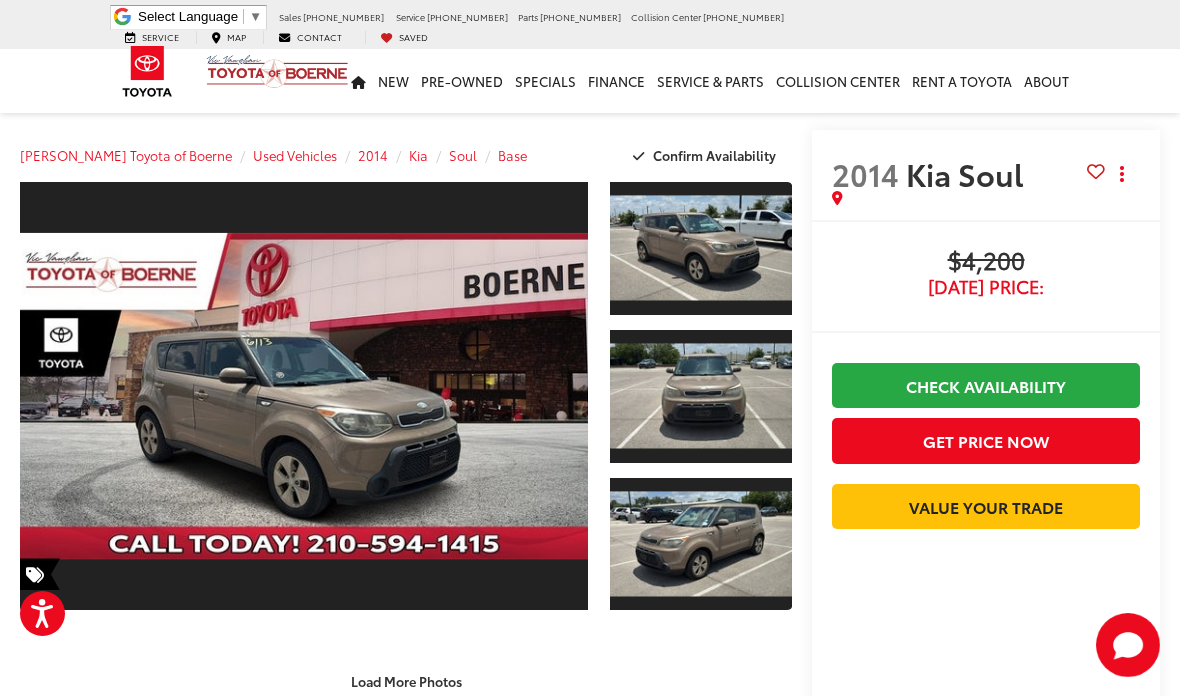click at bounding box center (701, 248) 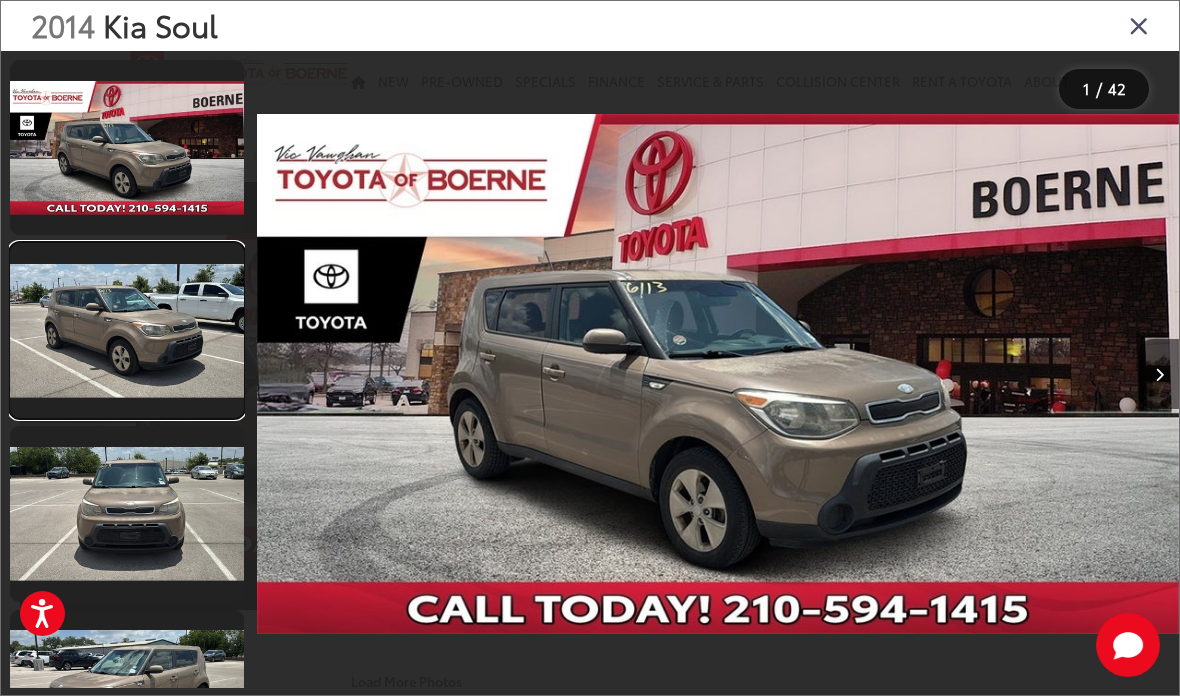 scroll, scrollTop: 0, scrollLeft: 269, axis: horizontal 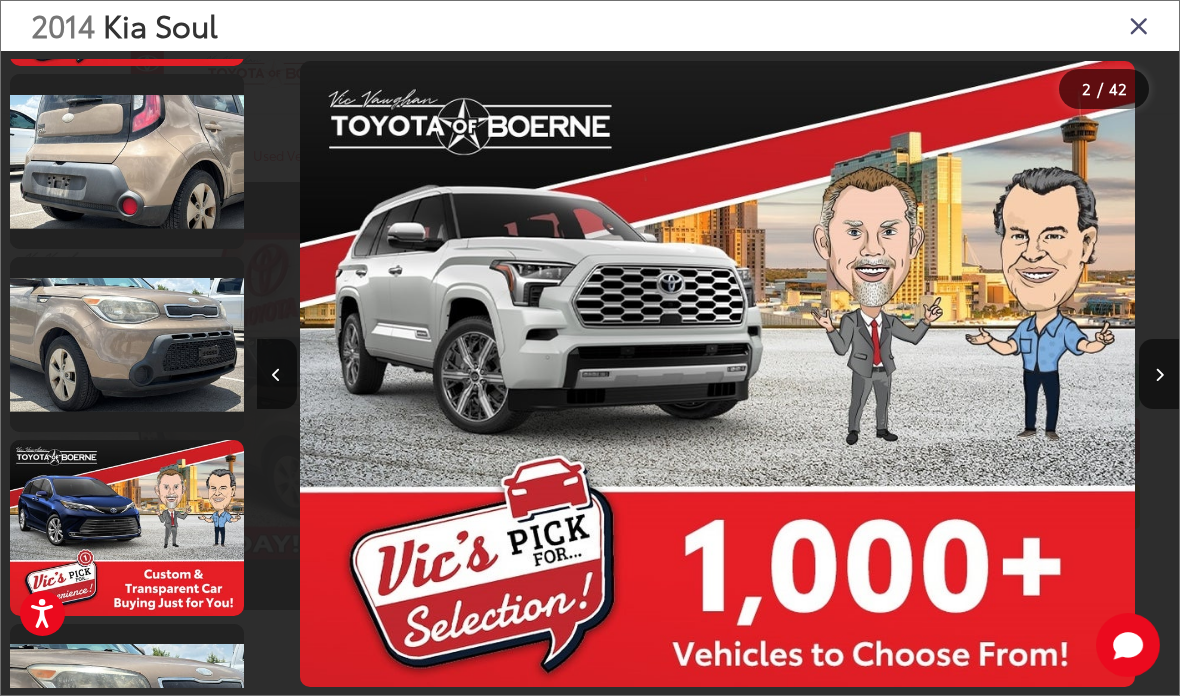 click at bounding box center (372, 374) 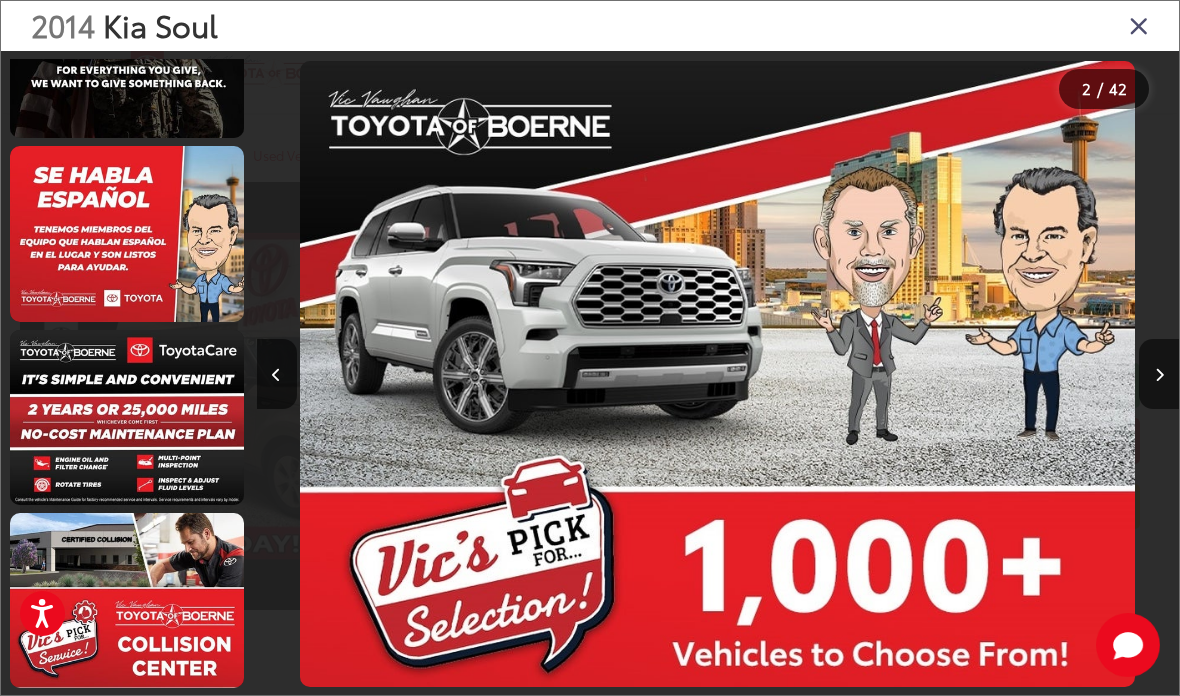 scroll, scrollTop: 7068, scrollLeft: 0, axis: vertical 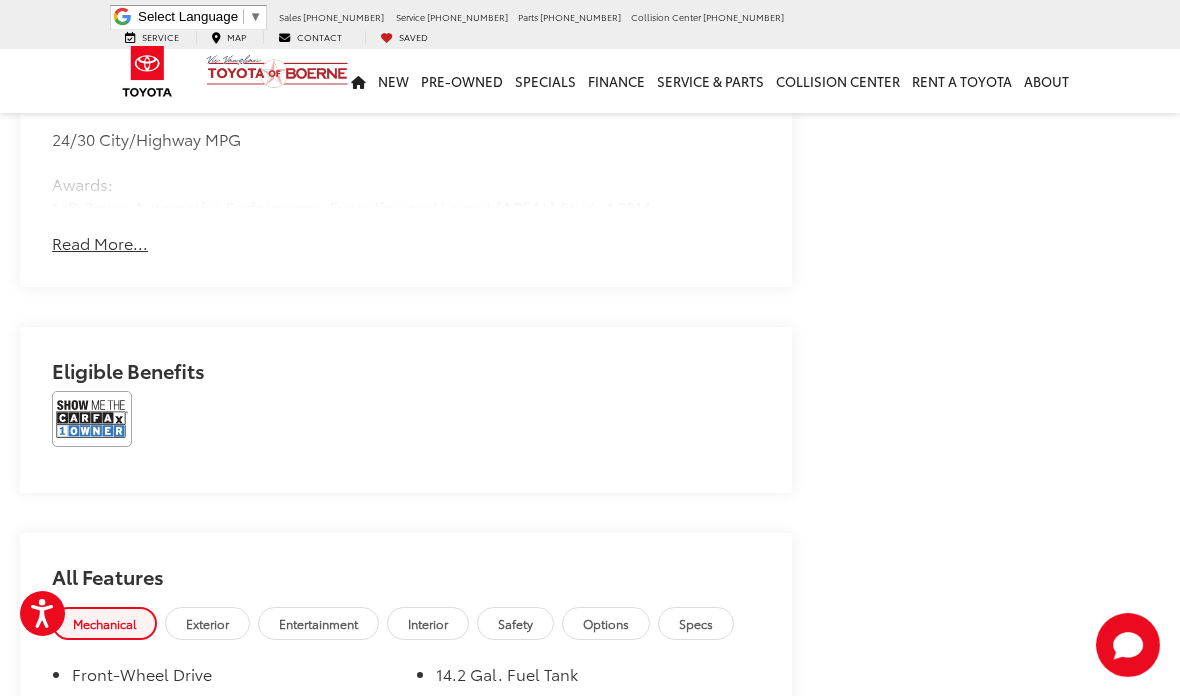click at bounding box center [92, 419] 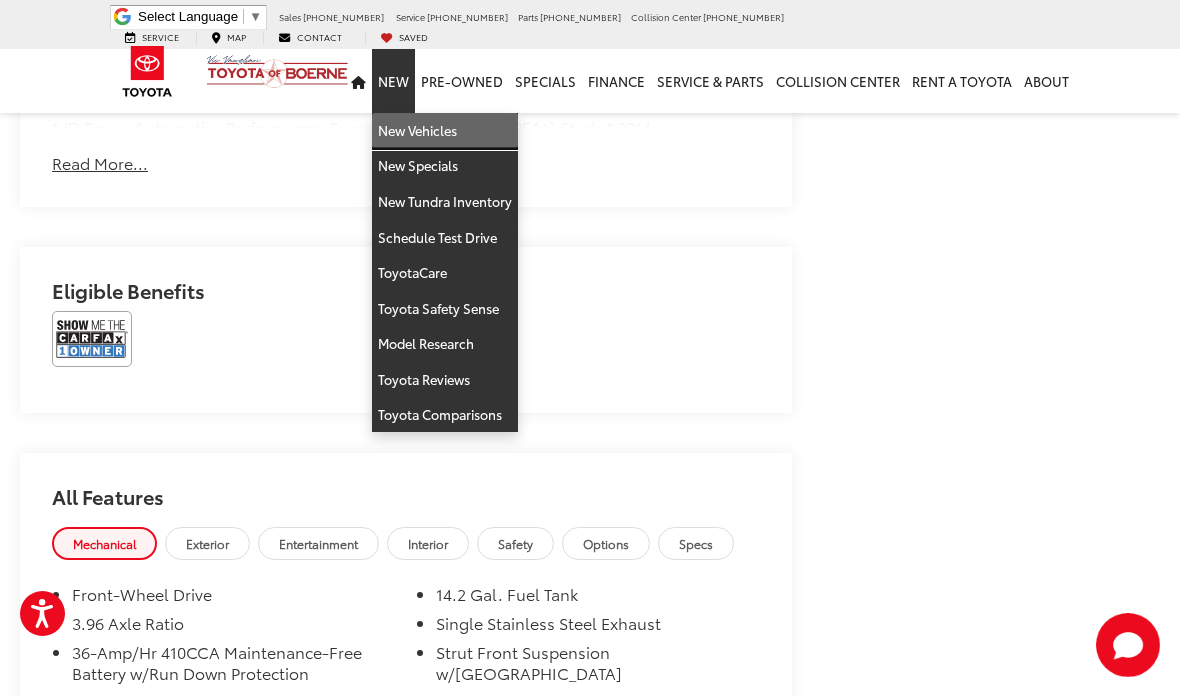 click on "New Vehicles" at bounding box center [445, 131] 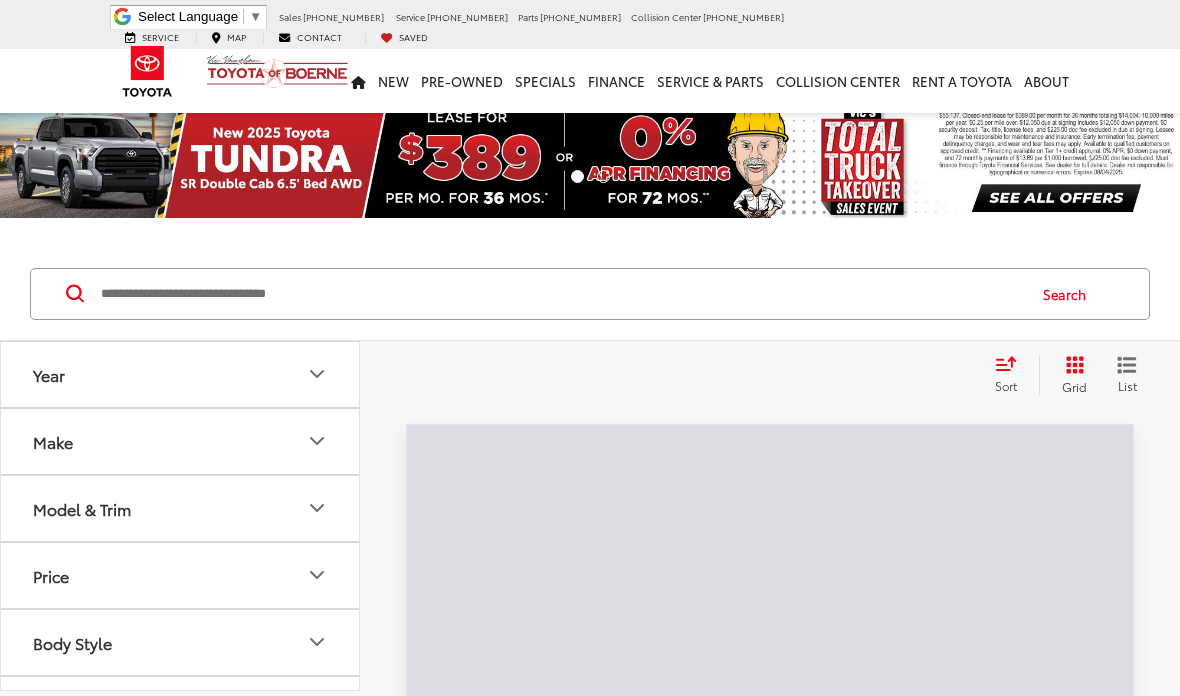 scroll, scrollTop: 0, scrollLeft: 0, axis: both 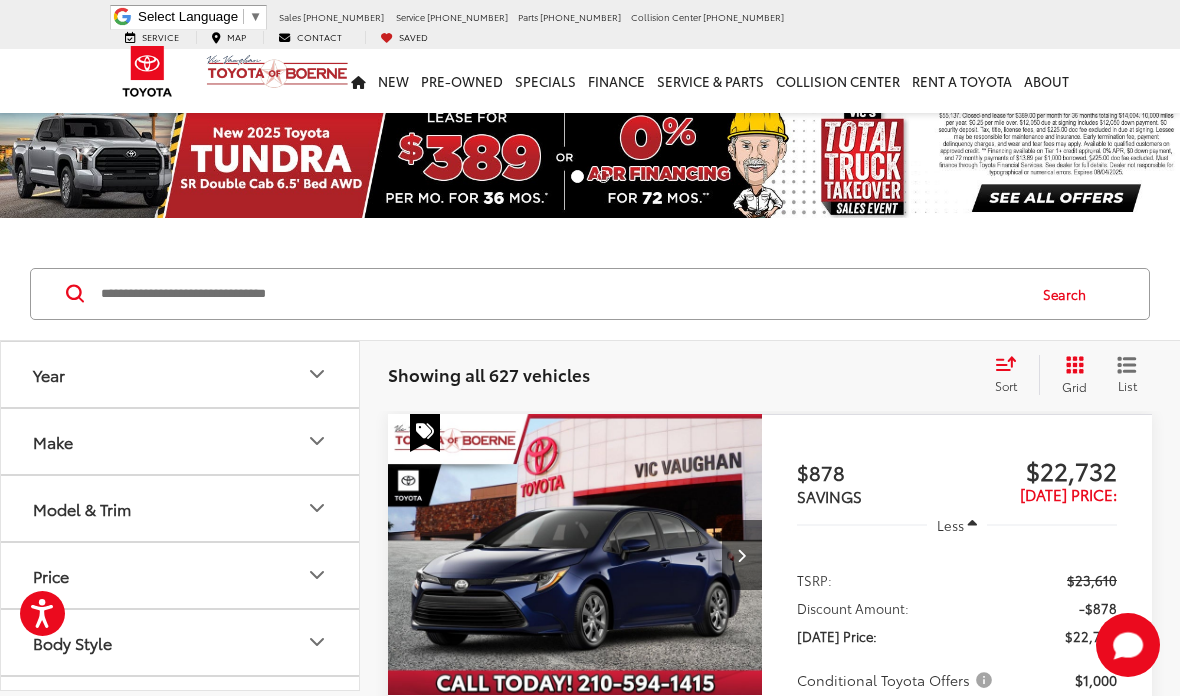 click at bounding box center (561, 294) 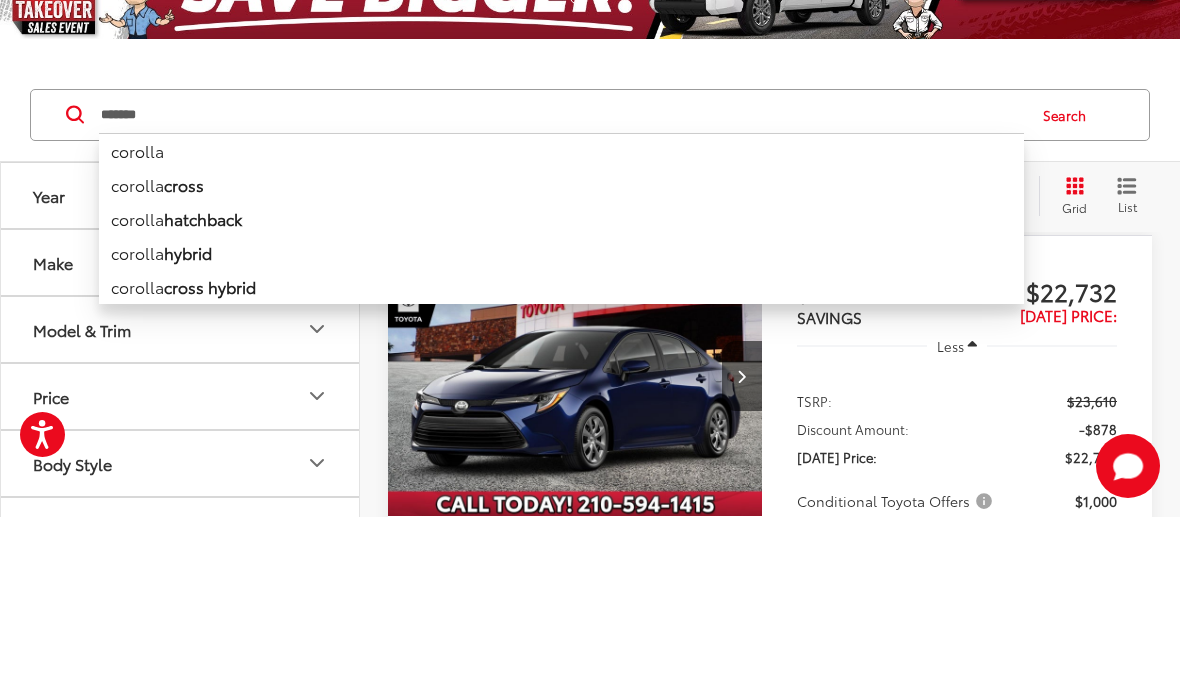 type on "*******" 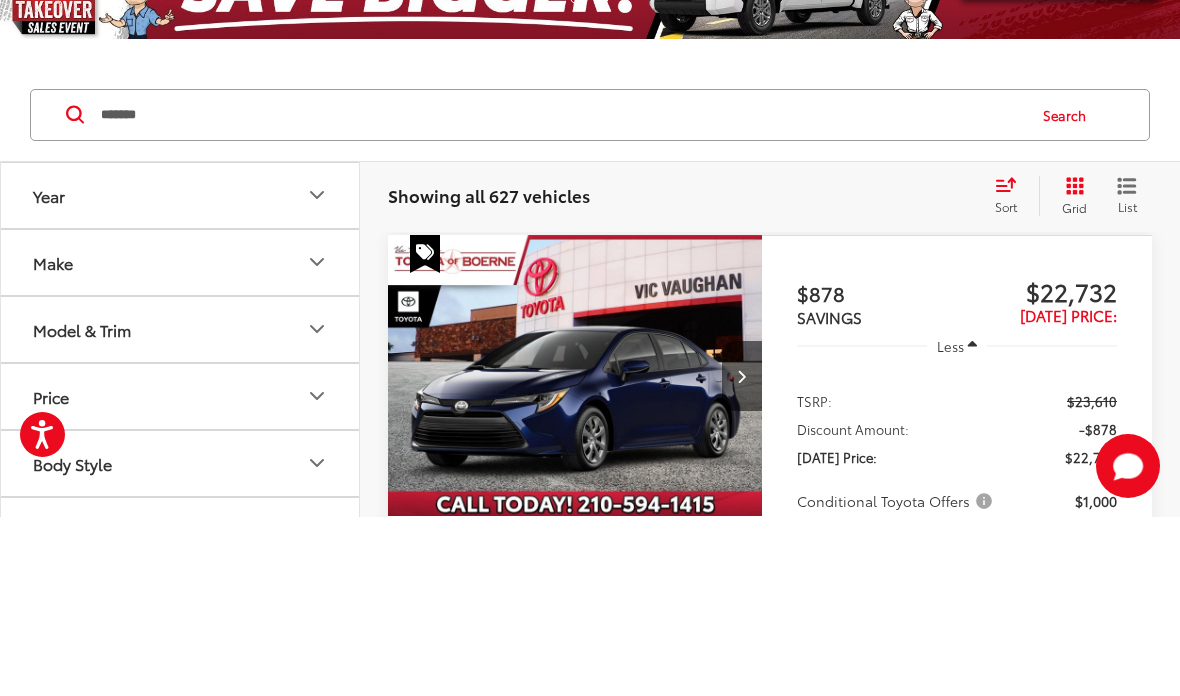 scroll, scrollTop: 179, scrollLeft: 0, axis: vertical 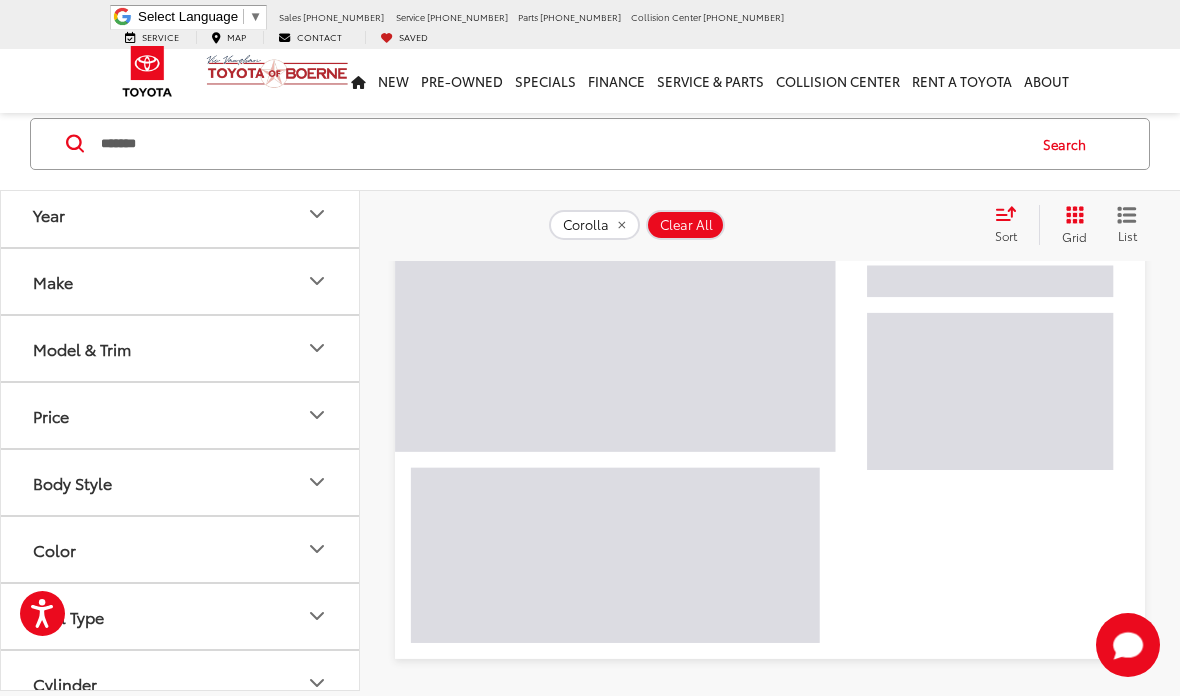click 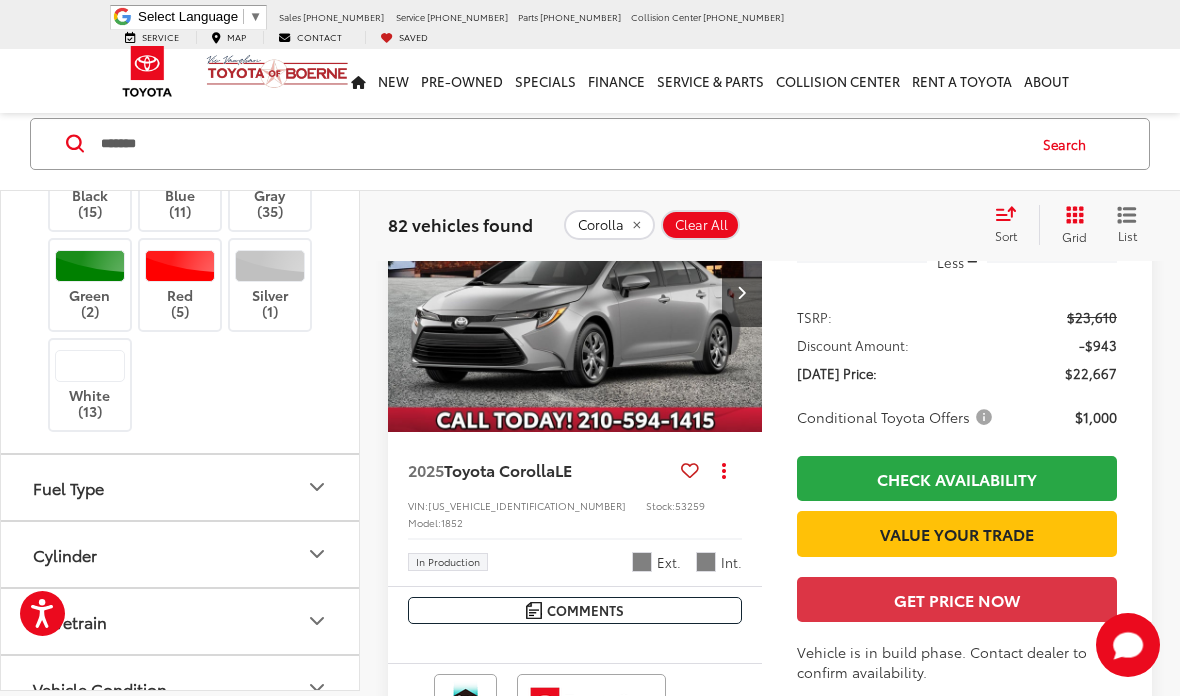 scroll, scrollTop: 482, scrollLeft: 0, axis: vertical 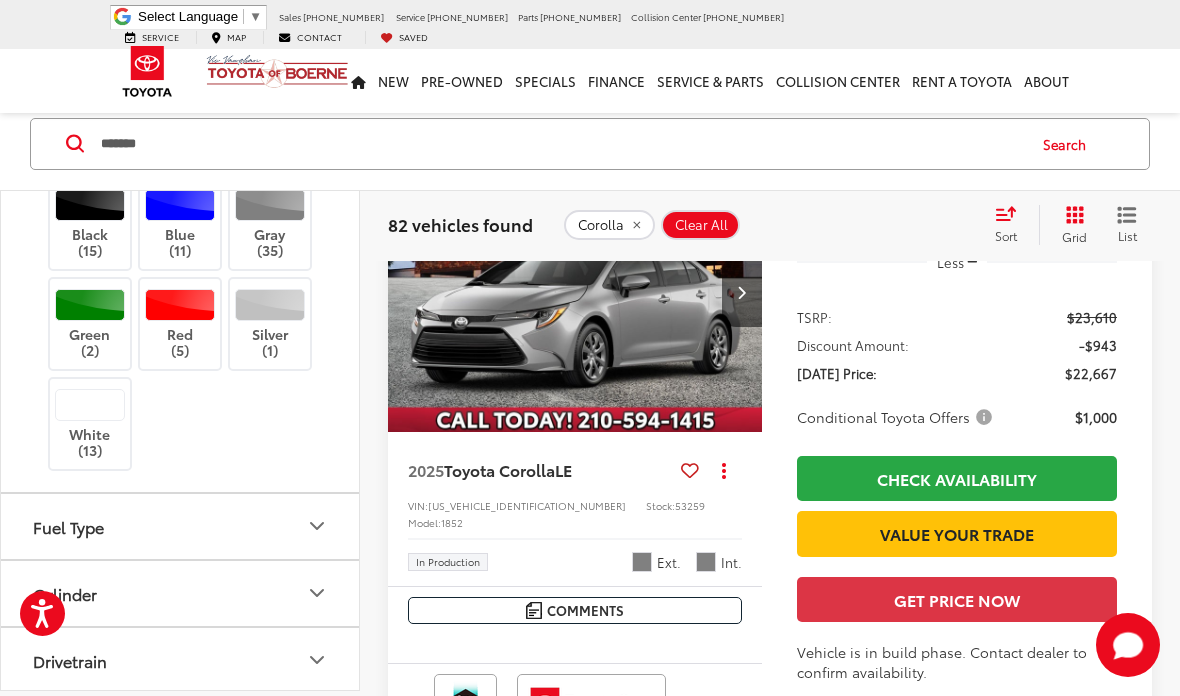 click on "White   (13)" at bounding box center (90, 423) 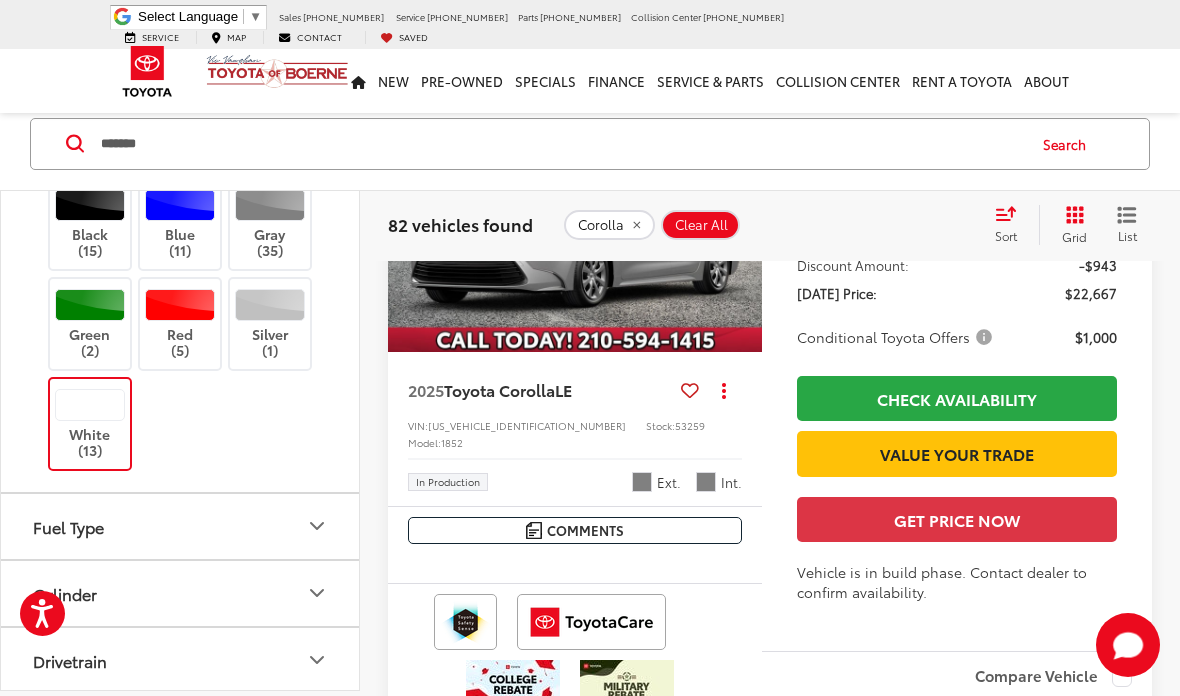 click on "Drivetrain" at bounding box center (181, 660) 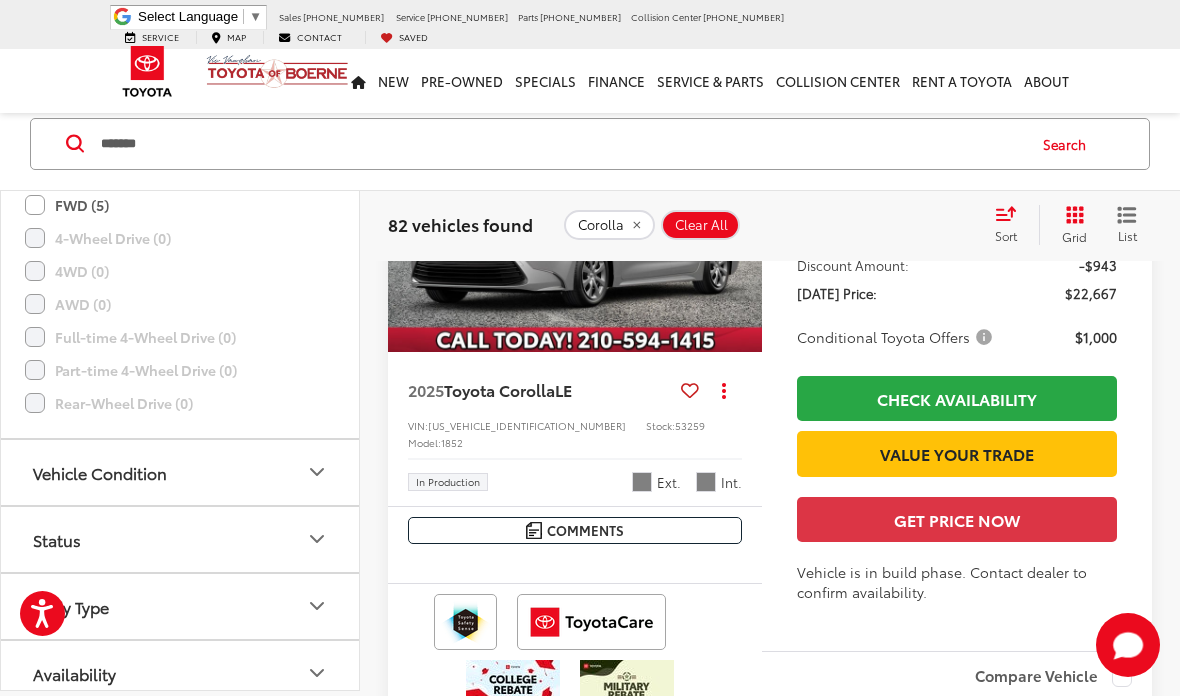 scroll, scrollTop: 1051, scrollLeft: 0, axis: vertical 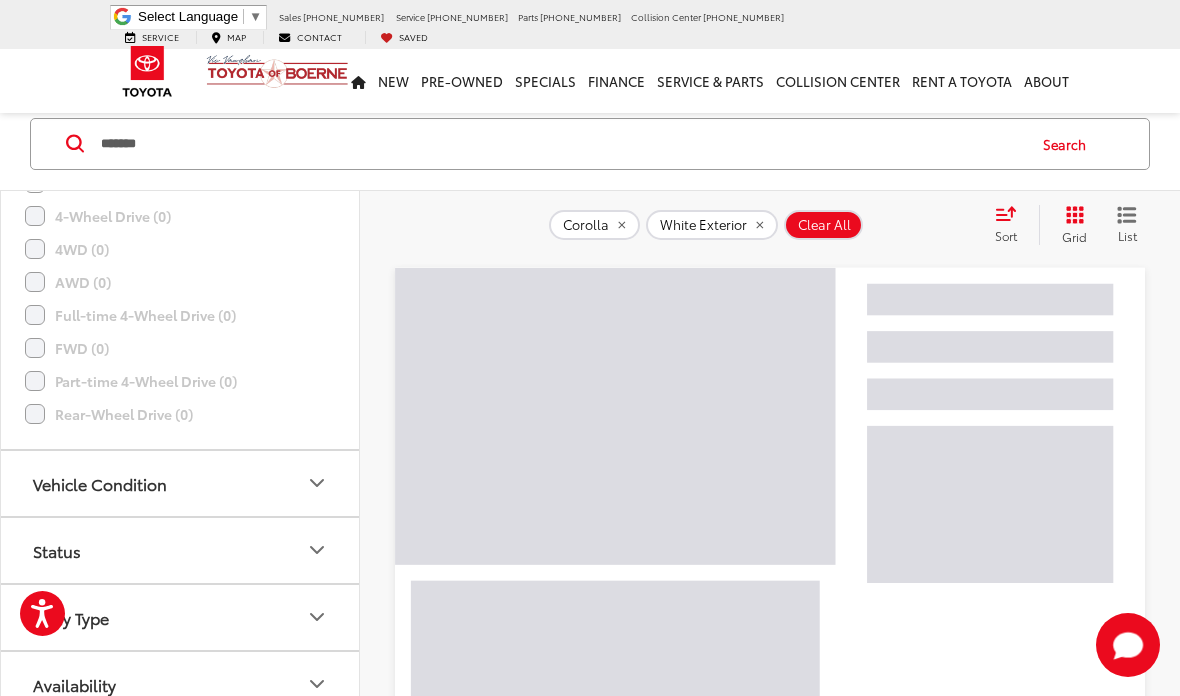 click on "Availability" at bounding box center [181, 684] 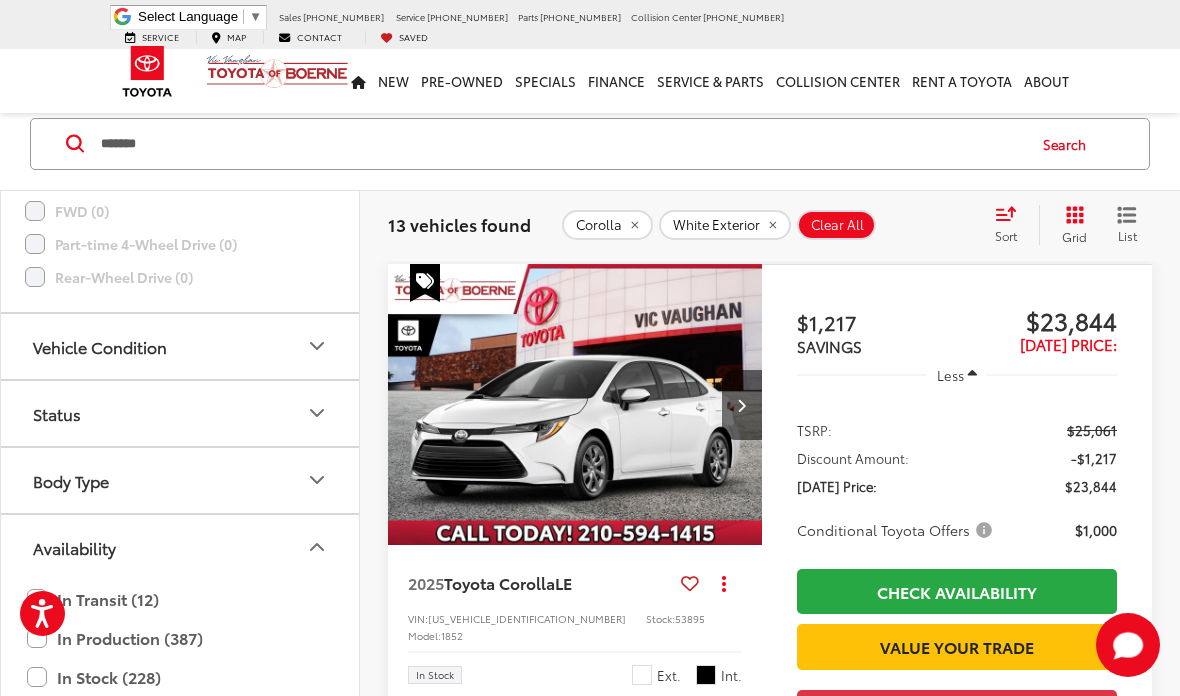 scroll, scrollTop: 1186, scrollLeft: 0, axis: vertical 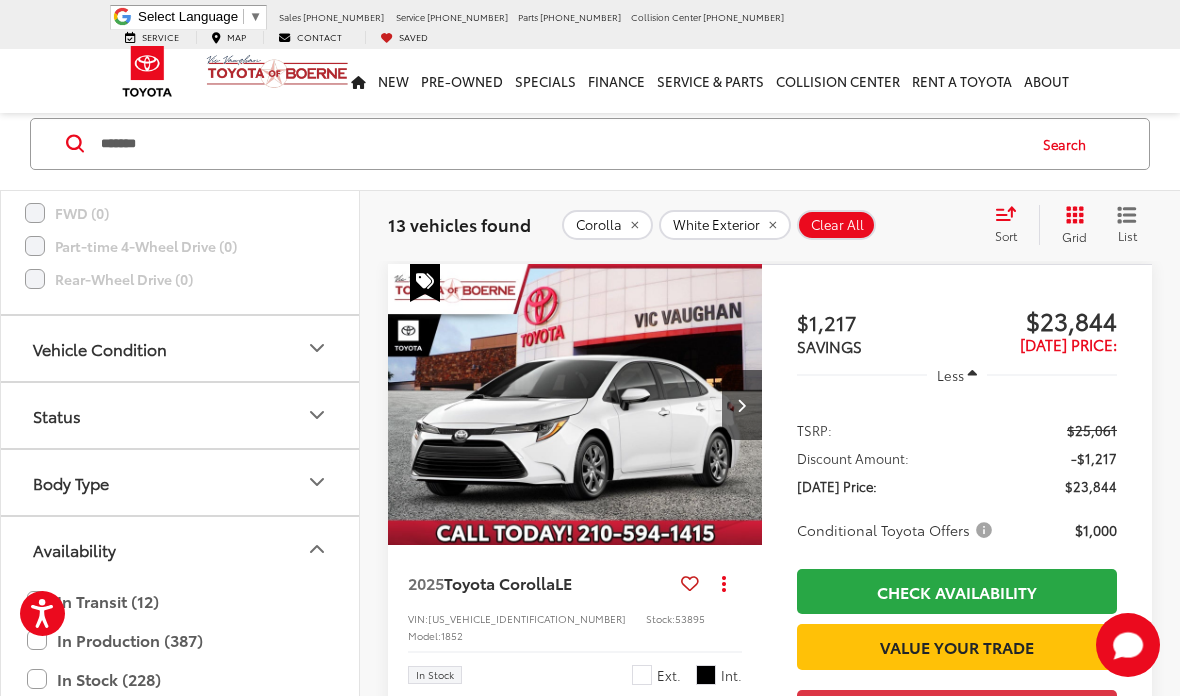 click on "In Stock (228)" at bounding box center (180, 679) 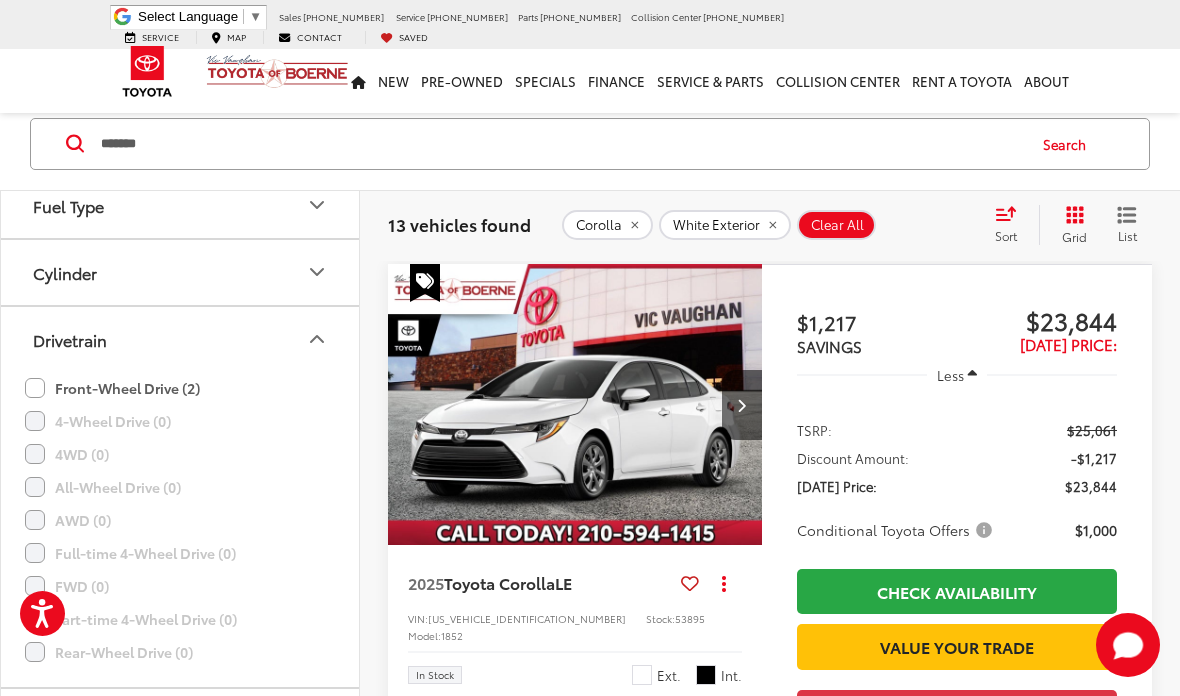 scroll, scrollTop: 602, scrollLeft: 0, axis: vertical 